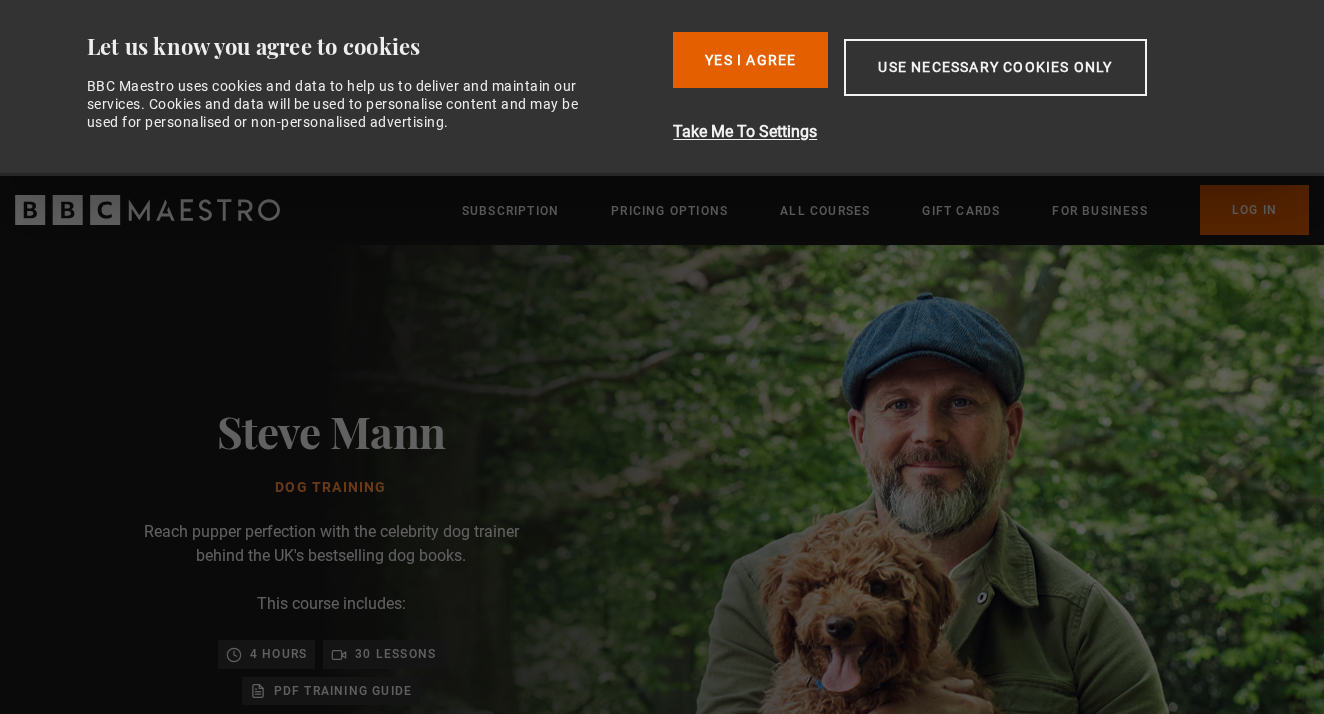 scroll, scrollTop: 0, scrollLeft: 0, axis: both 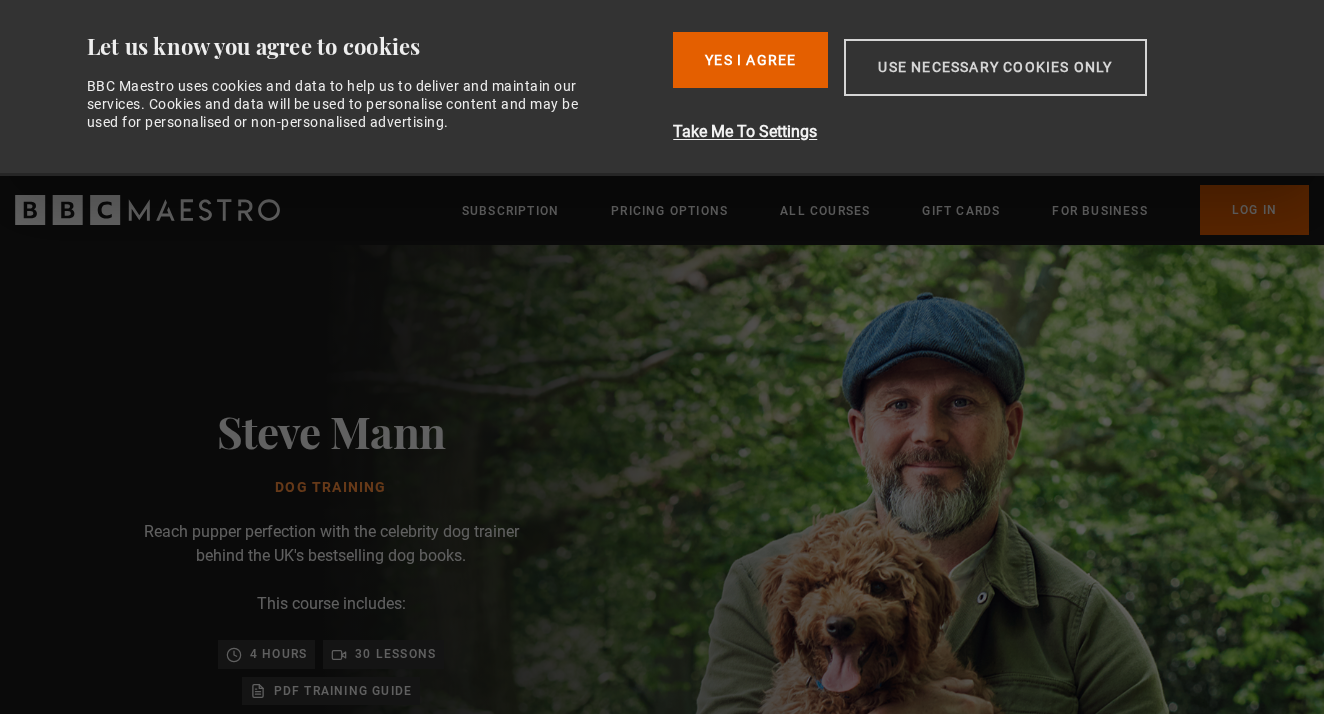 click on "Use necessary cookies only" at bounding box center (995, 67) 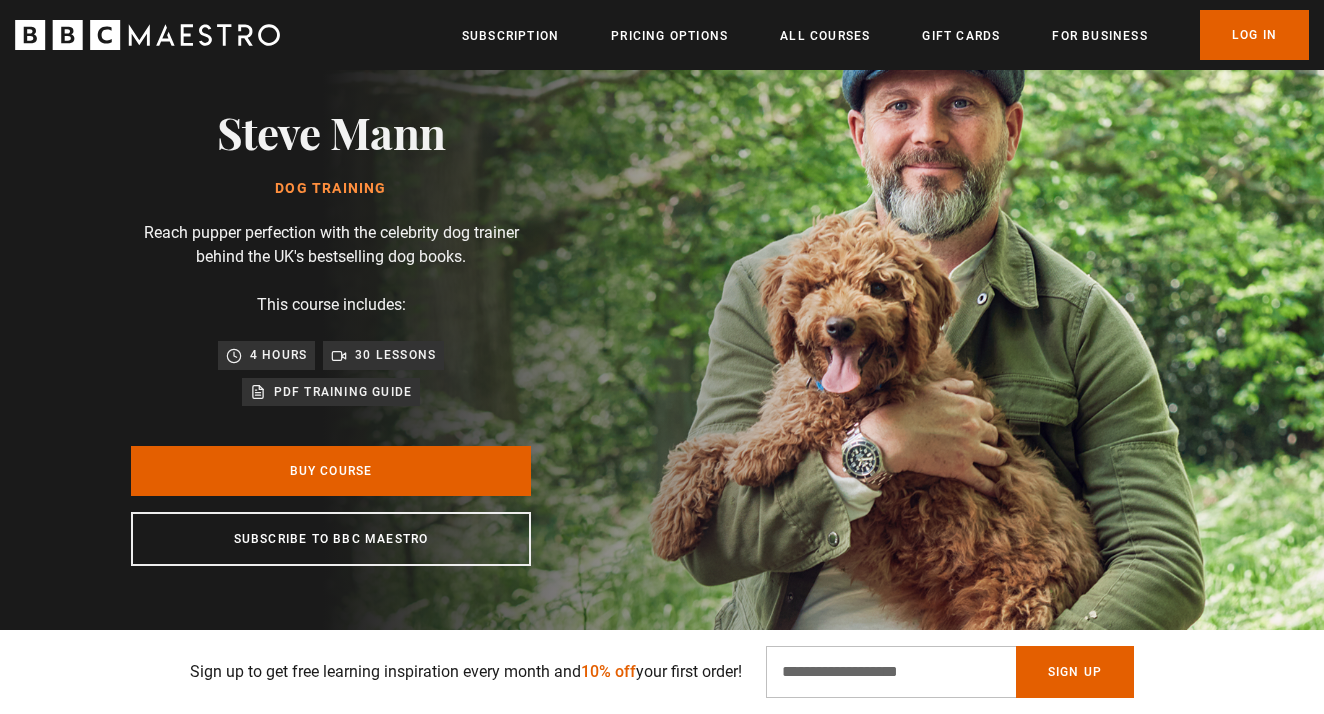 scroll, scrollTop: 126, scrollLeft: 1, axis: both 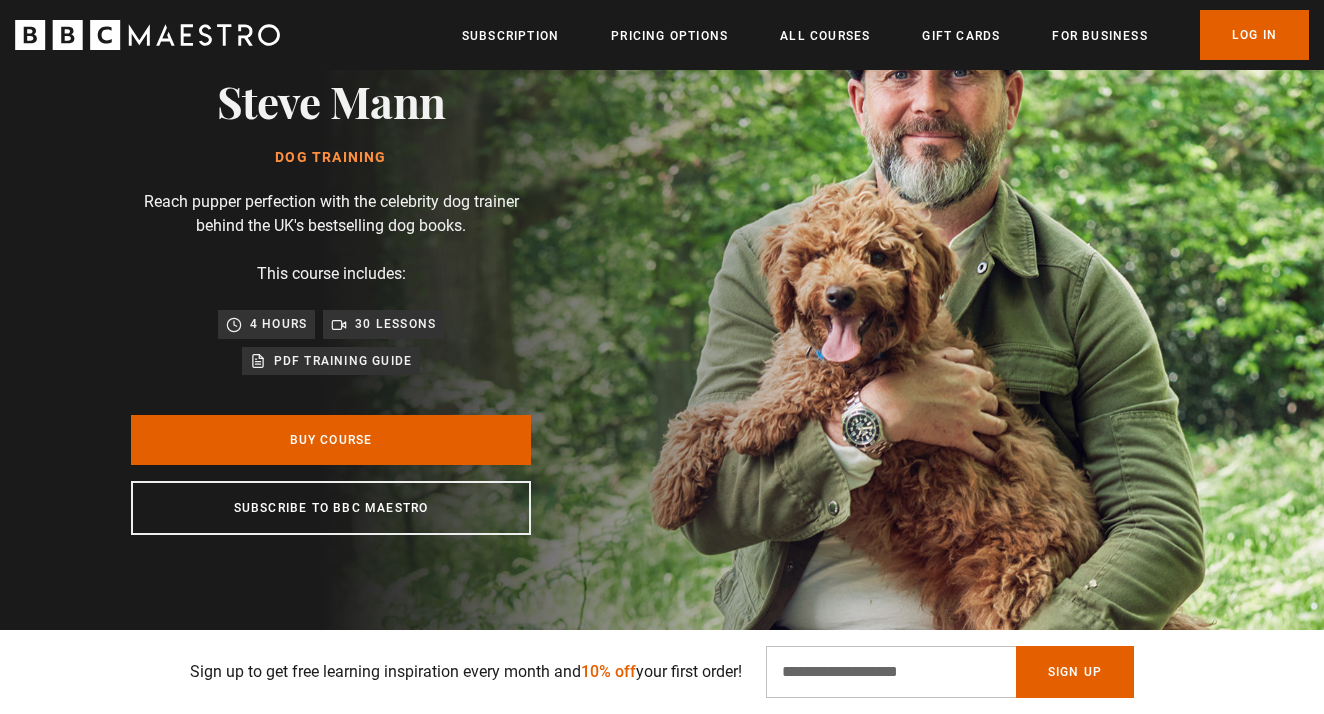click on "Steve Mann
Dog Training
Reach pupper perfection with the celebrity dog trainer behind the UK's bestselling dog books.
This course includes:
4 hours
30 lessons
PDF training guide
Buy Course
Subscribe to BBC Maestro" at bounding box center (331, 305) 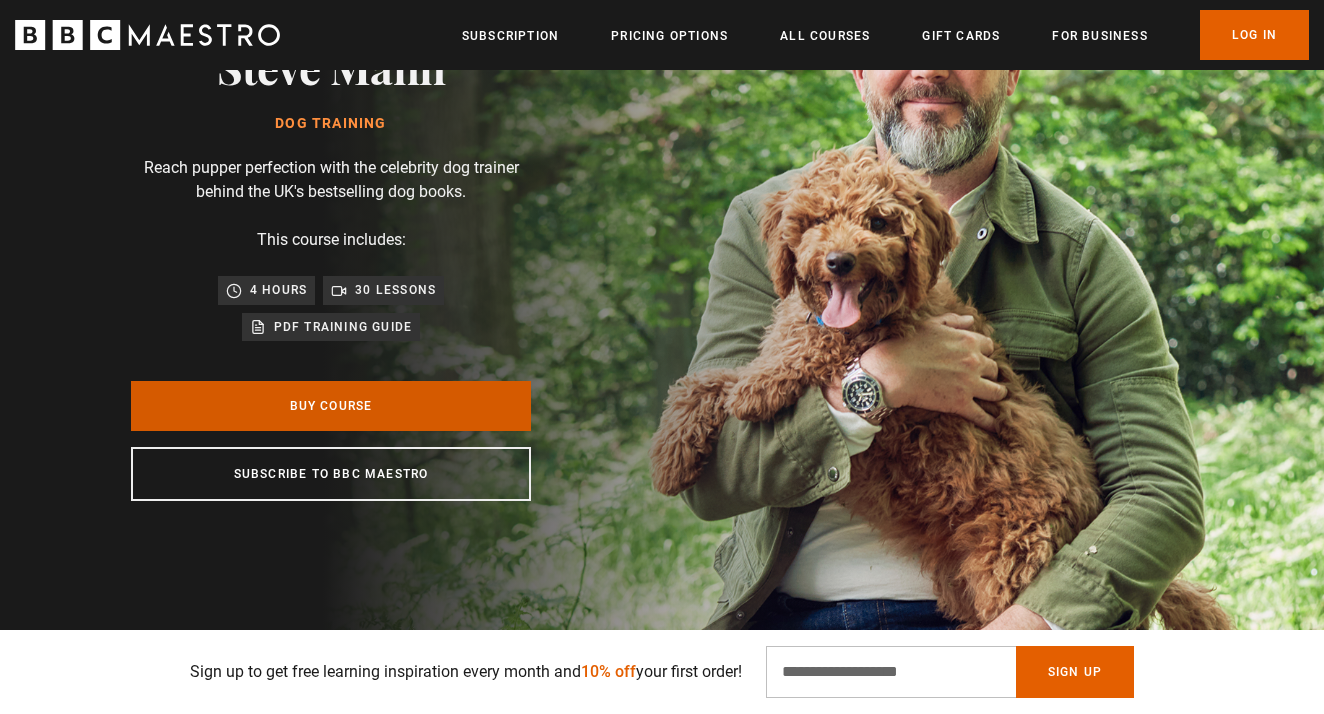scroll, scrollTop: 190, scrollLeft: 1, axis: both 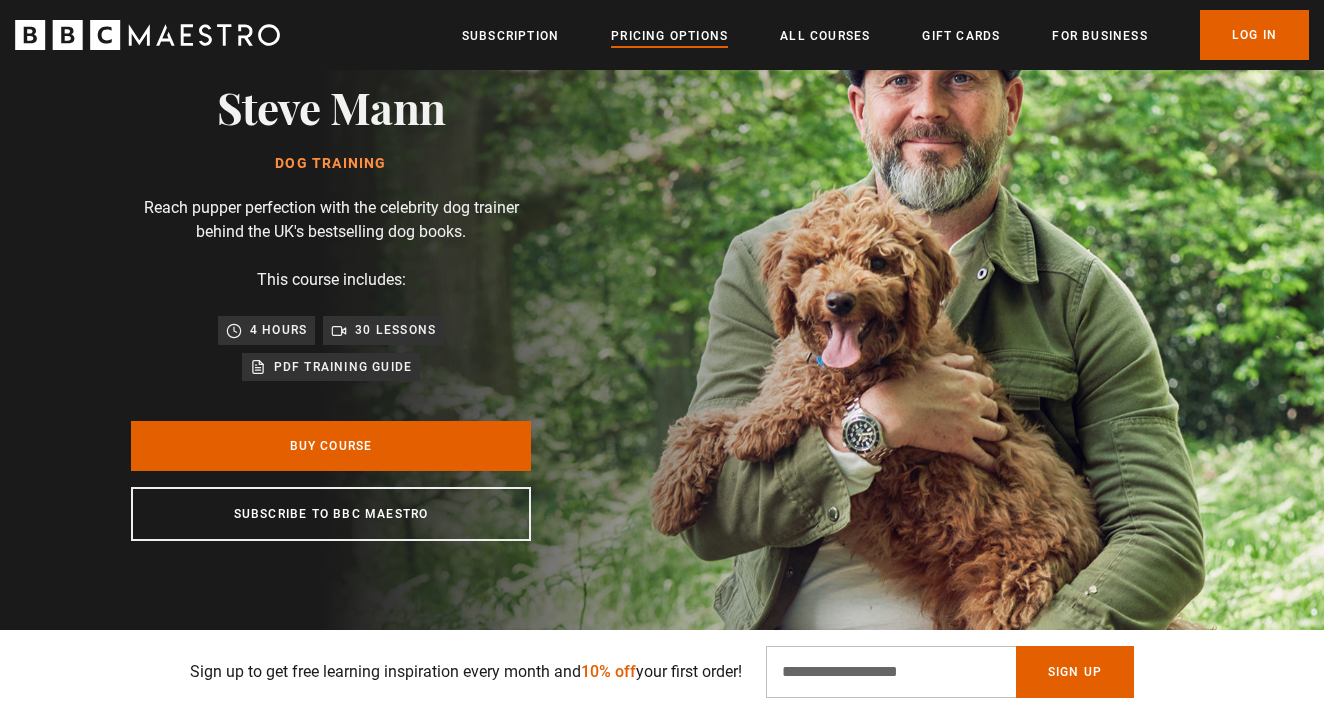 click on "Pricing Options" at bounding box center (669, 36) 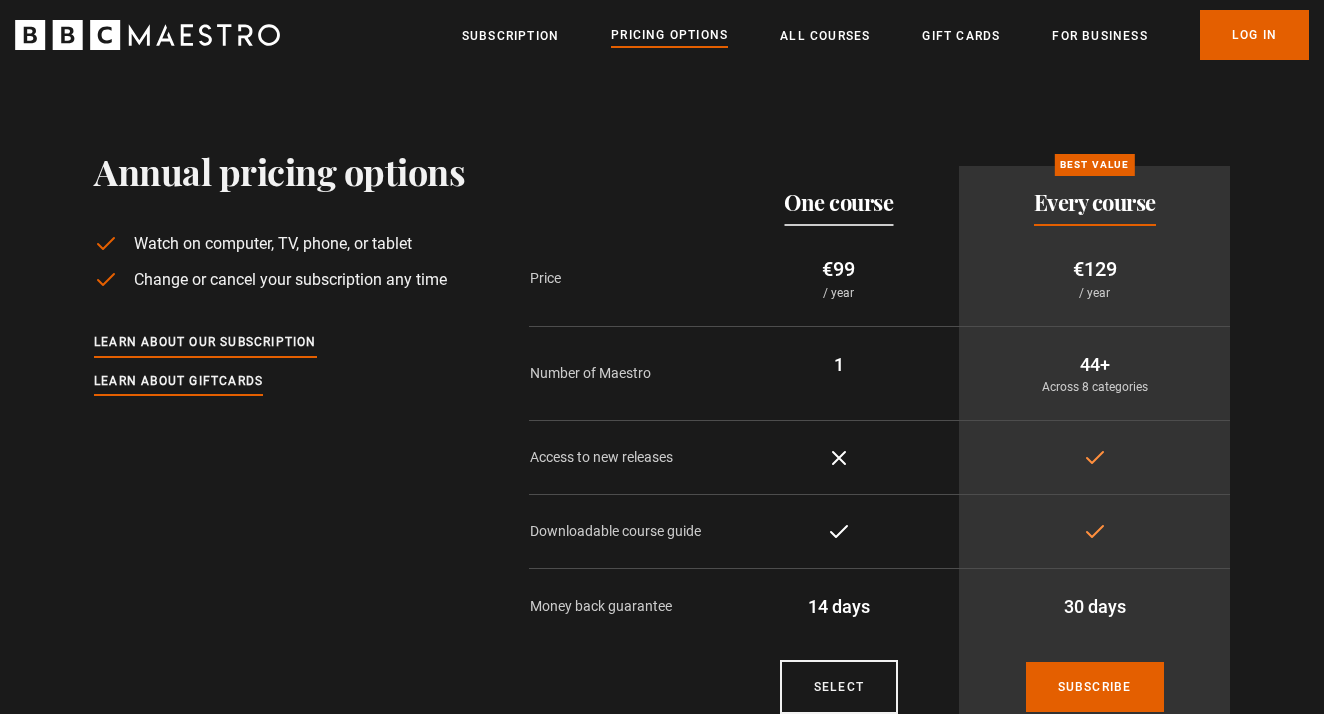 scroll, scrollTop: 0, scrollLeft: 0, axis: both 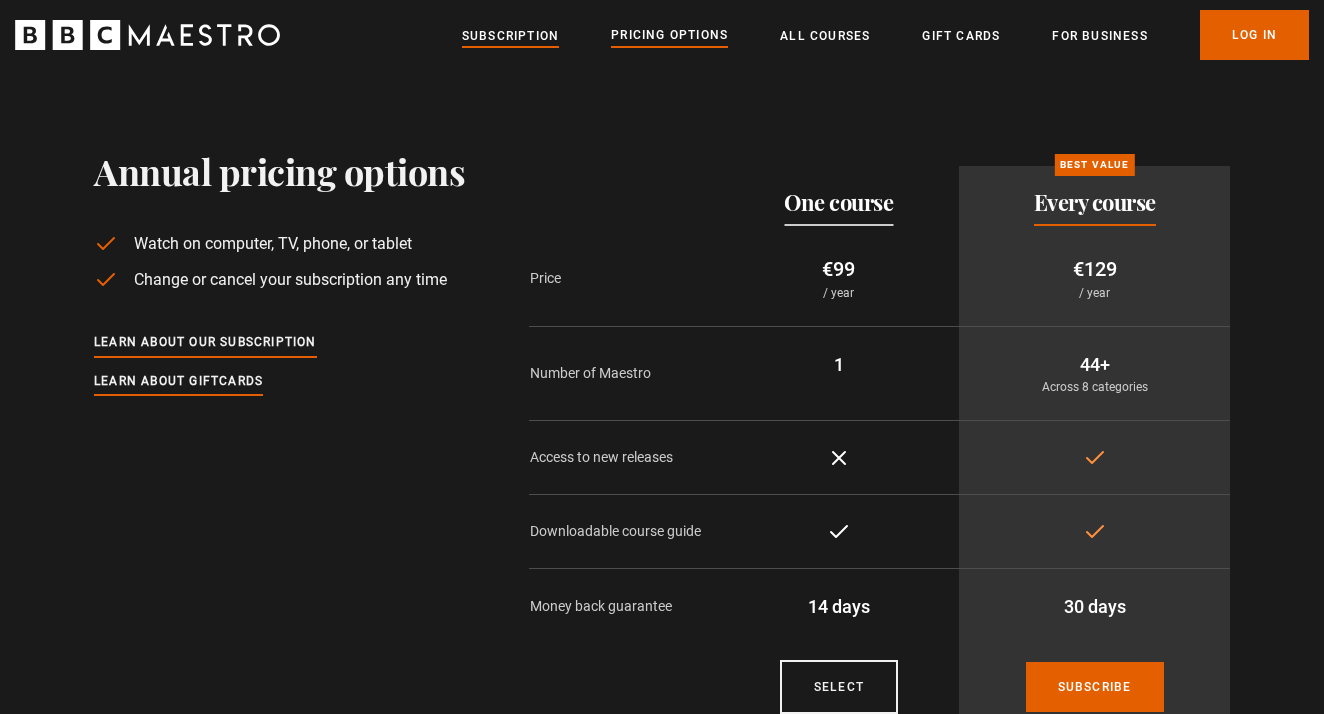 click on "Subscription" at bounding box center (510, 36) 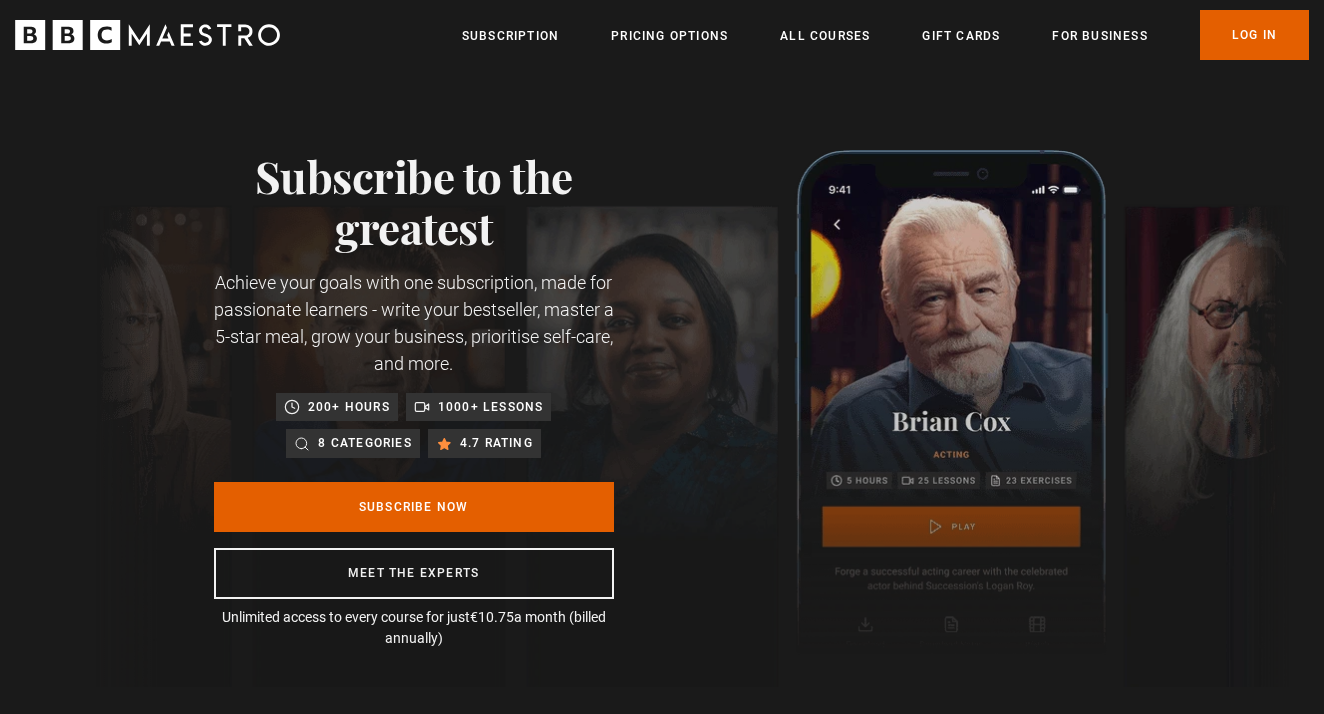 scroll, scrollTop: 0, scrollLeft: 0, axis: both 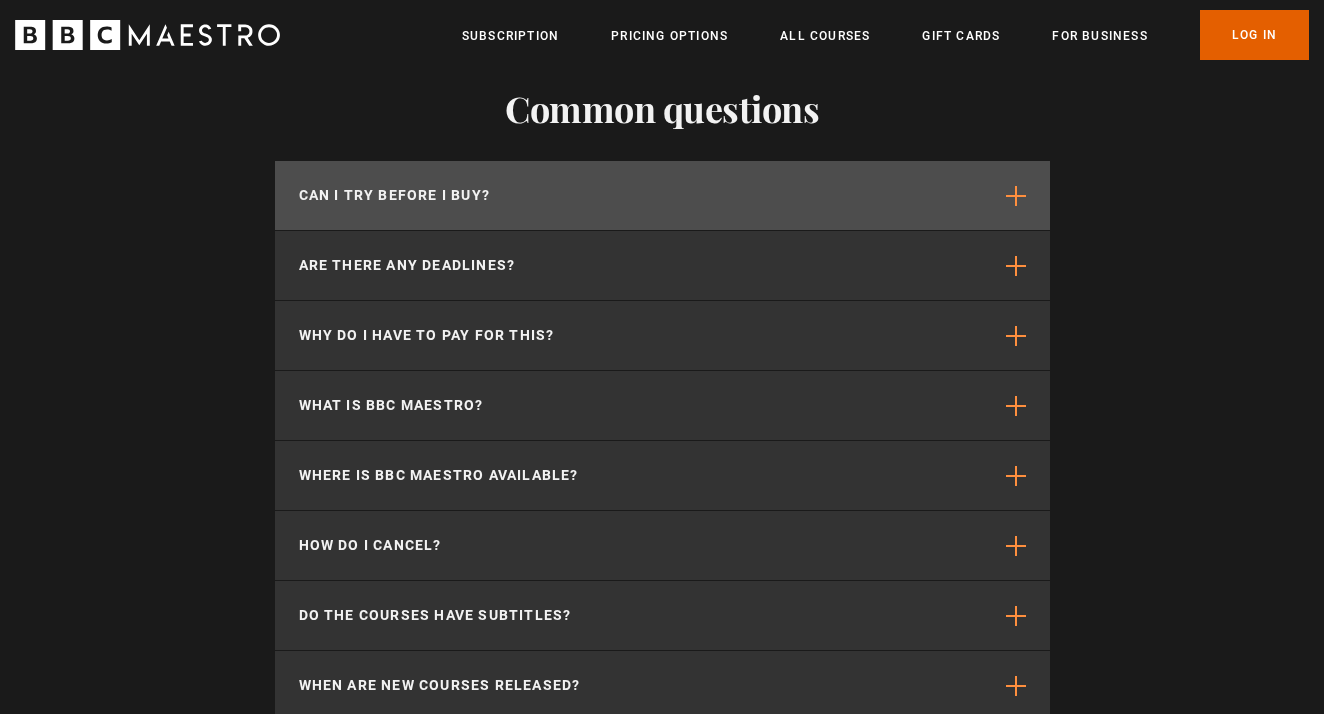 click at bounding box center [1016, 196] 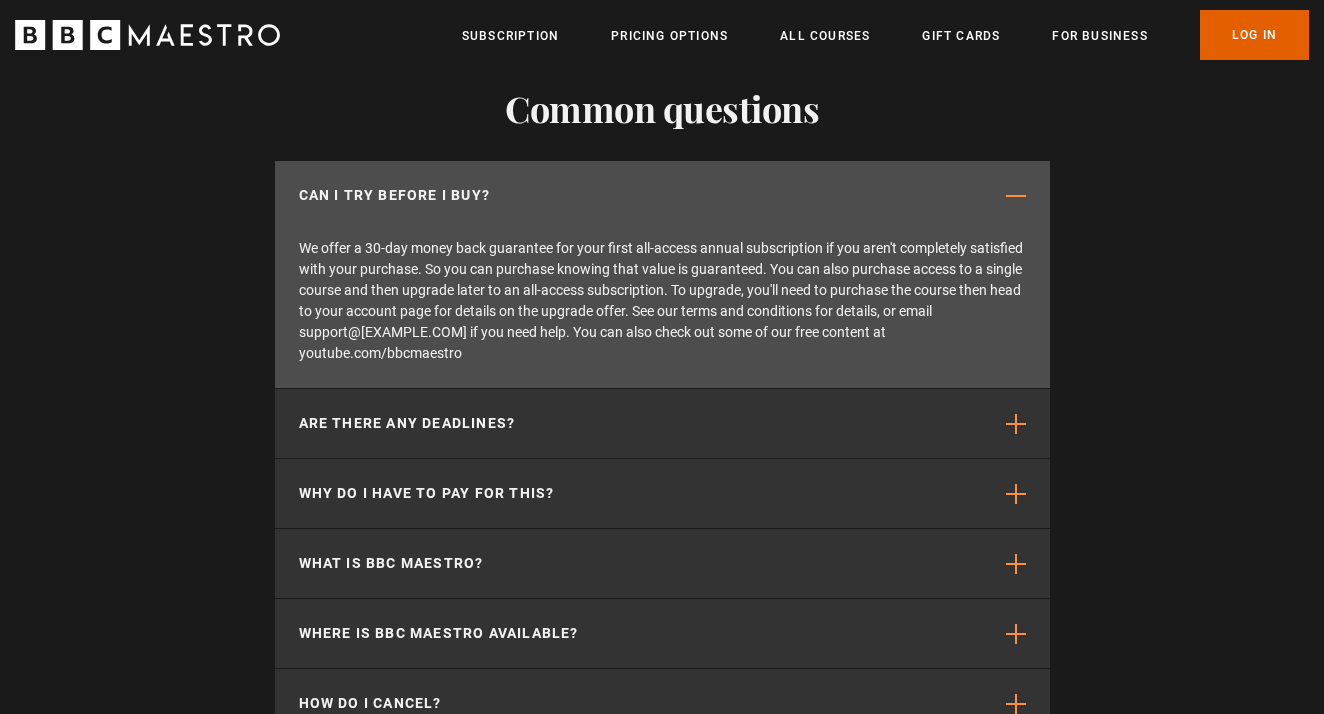 click at bounding box center (1016, 196) 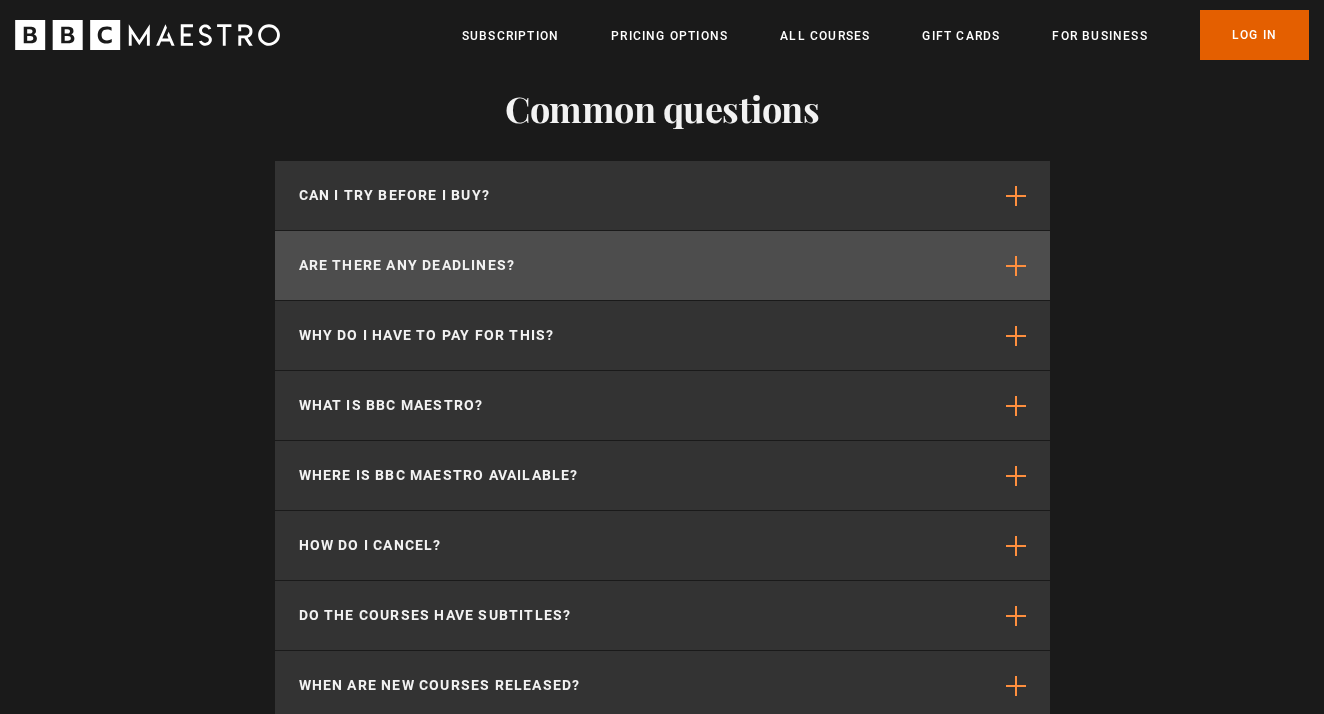 click at bounding box center [1016, 266] 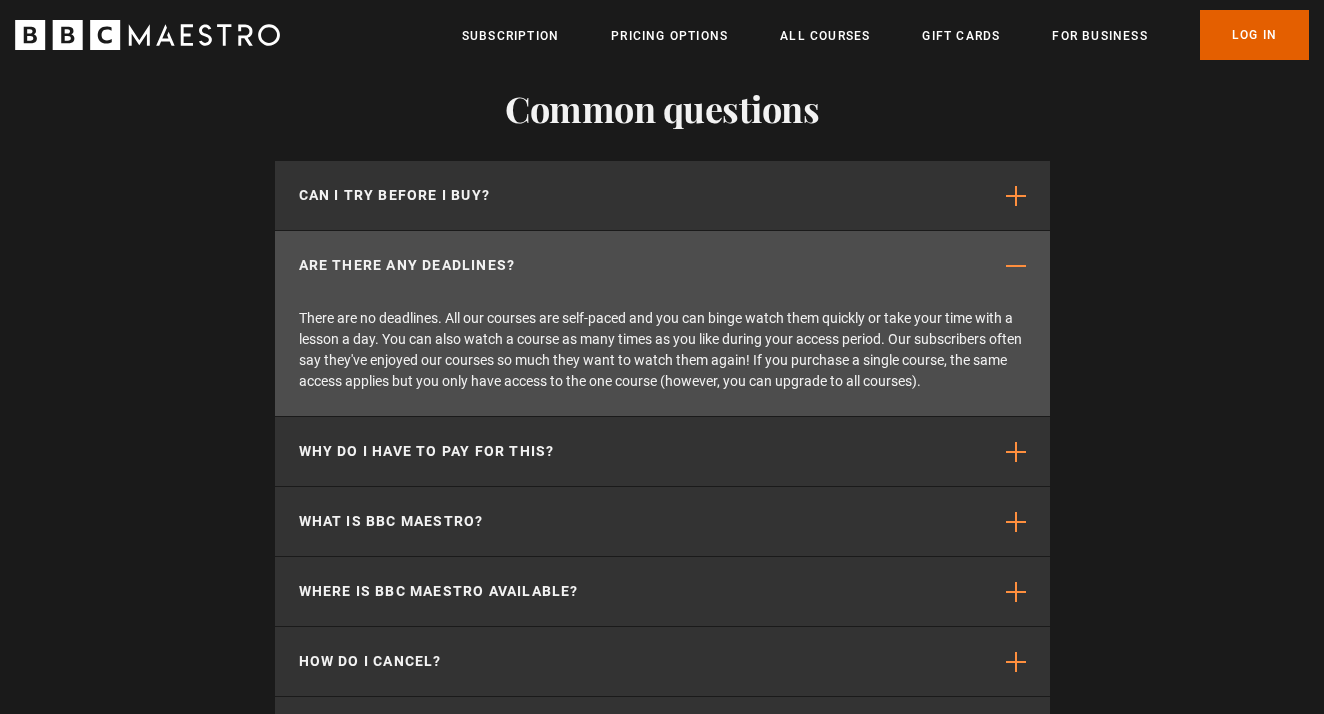 click at bounding box center (1016, 266) 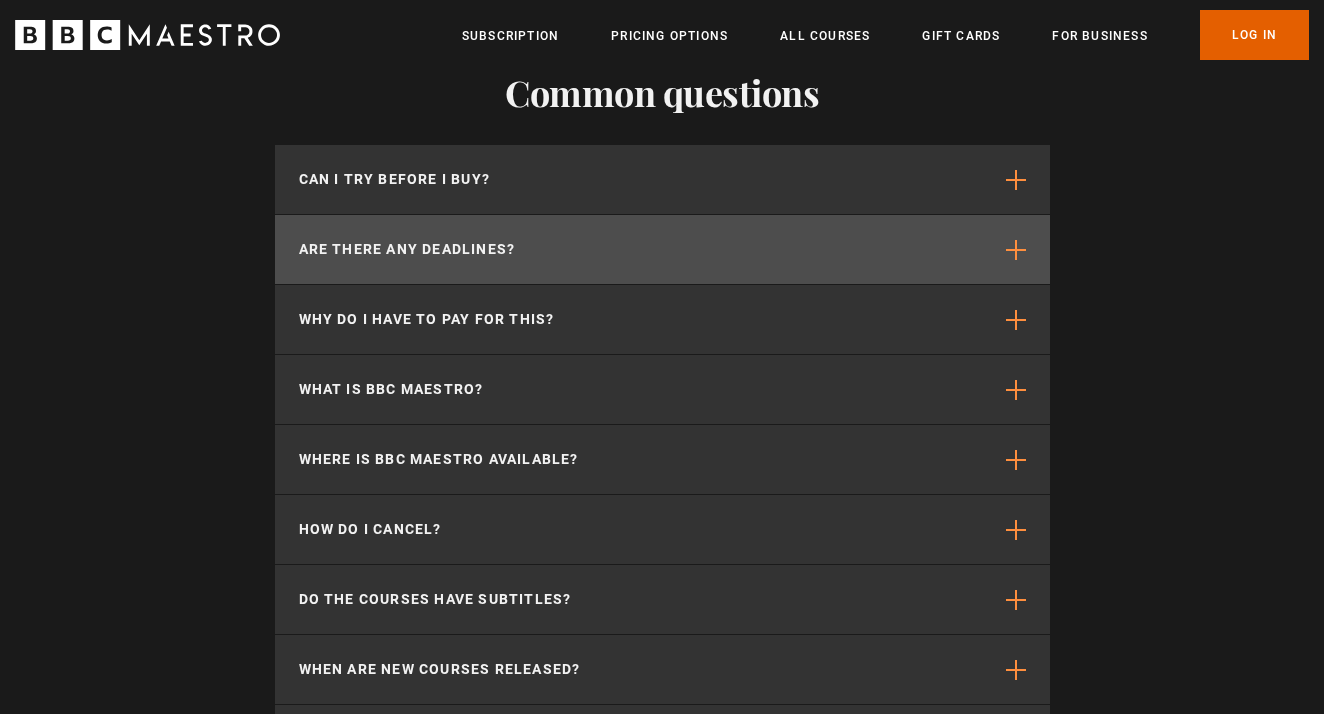 scroll, scrollTop: 5266, scrollLeft: 0, axis: vertical 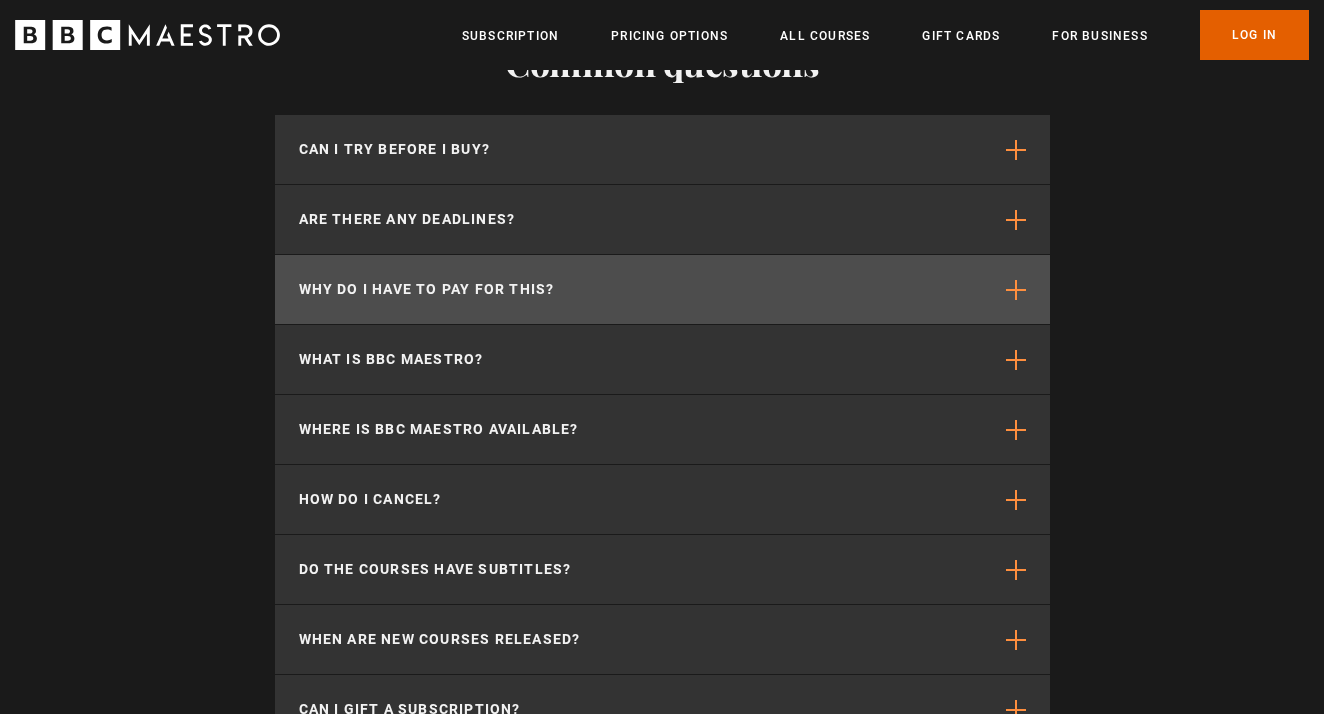 click at bounding box center (1016, 290) 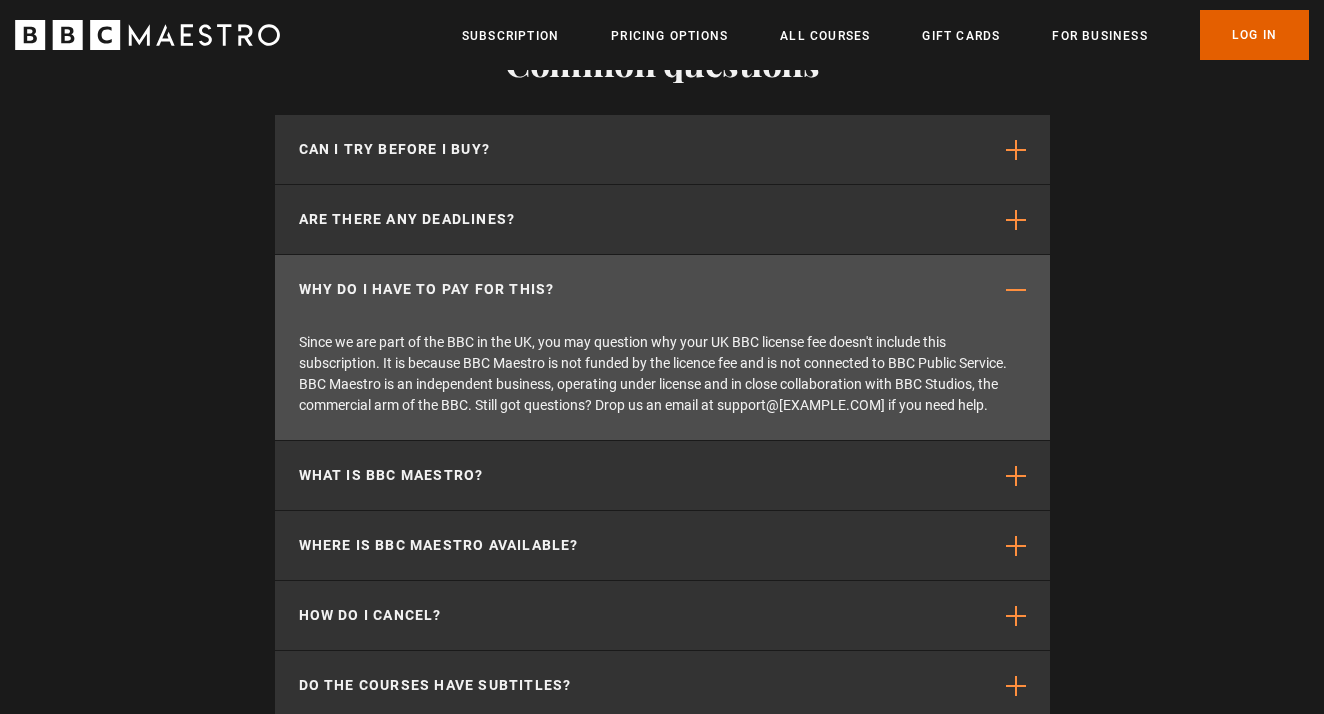 scroll, scrollTop: 0, scrollLeft: 2358, axis: horizontal 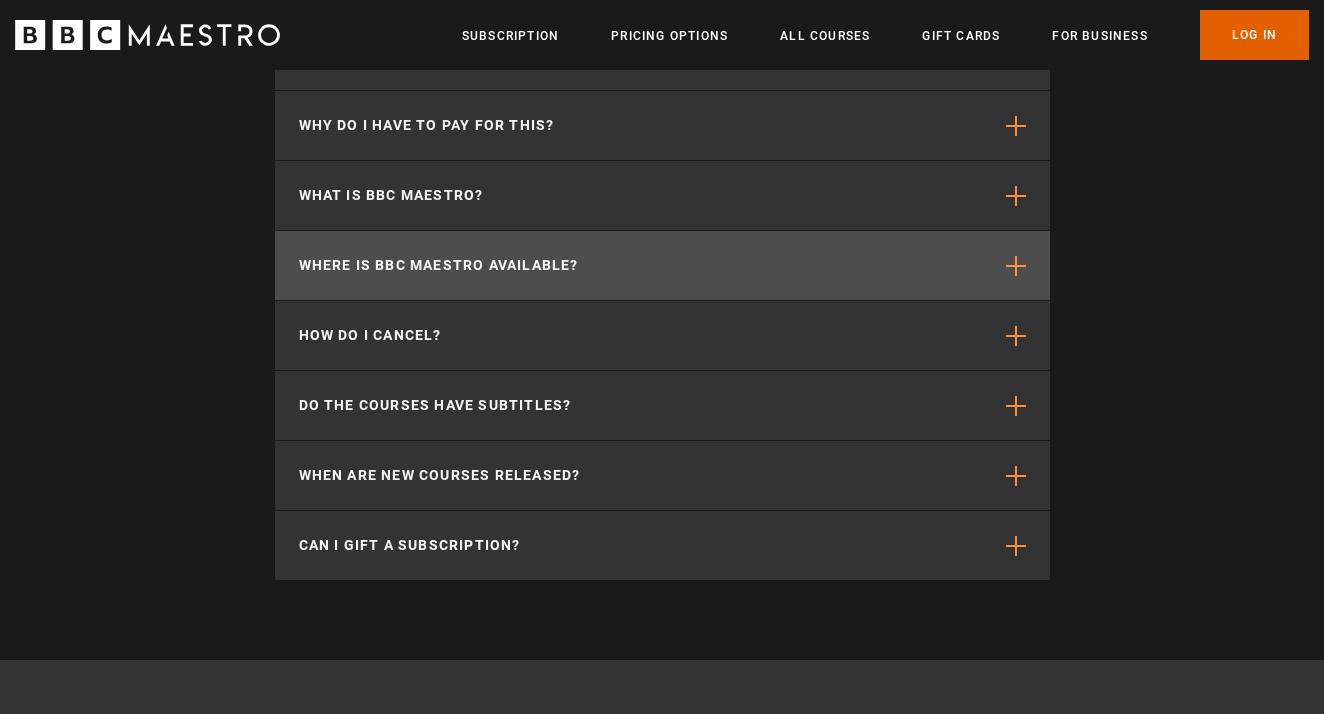 click at bounding box center (1016, 266) 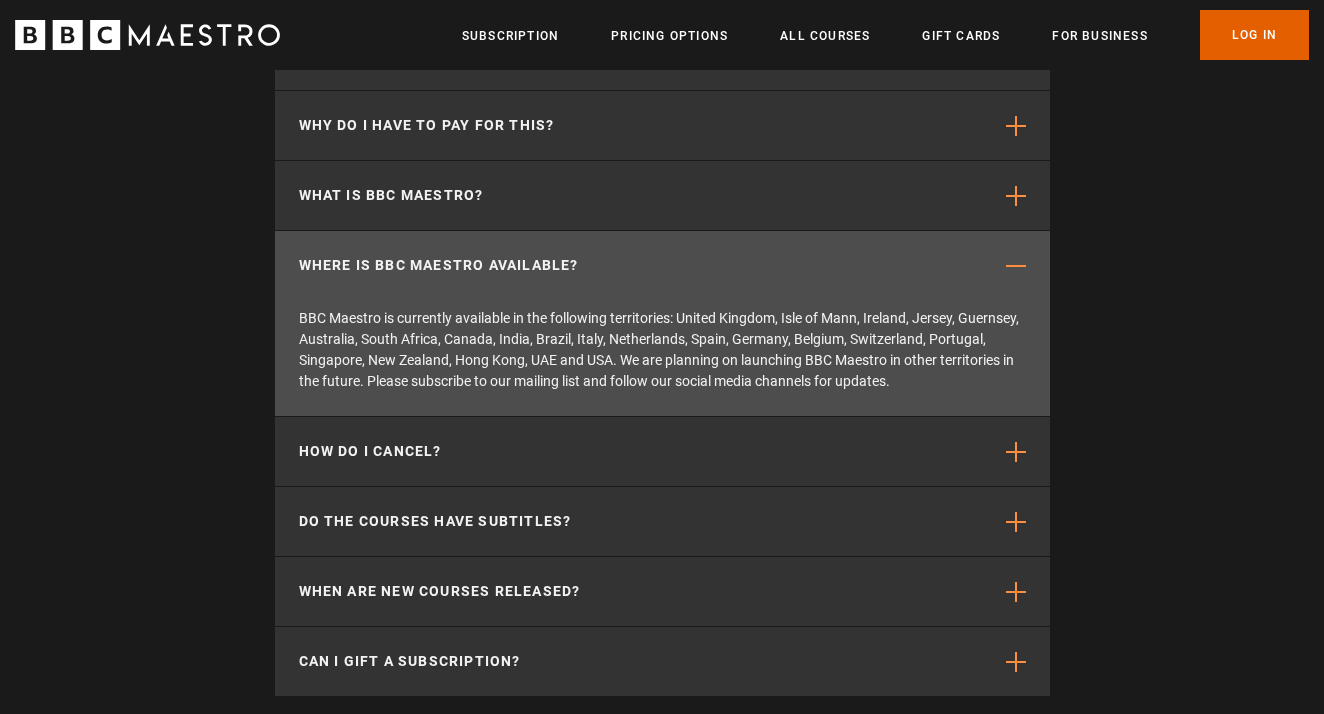 scroll, scrollTop: 0, scrollLeft: 2882, axis: horizontal 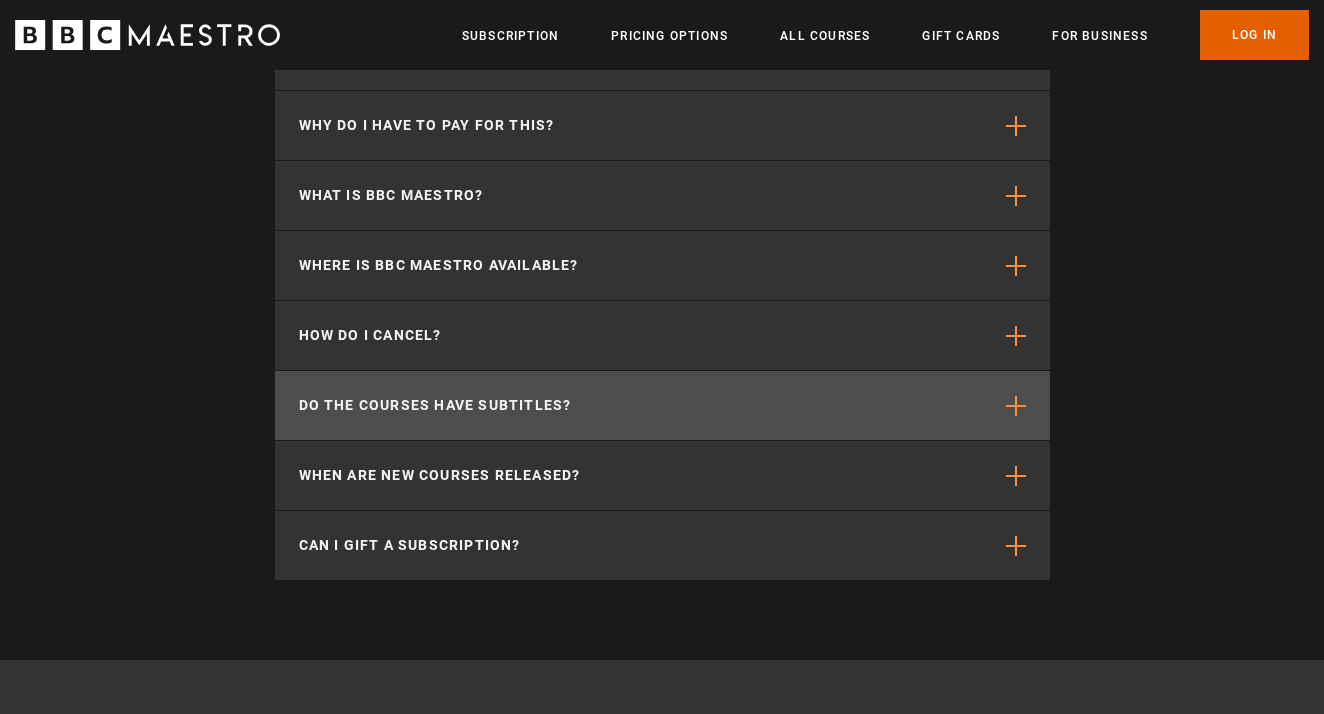 click on "Do the courses have subtitles?" at bounding box center (662, 405) 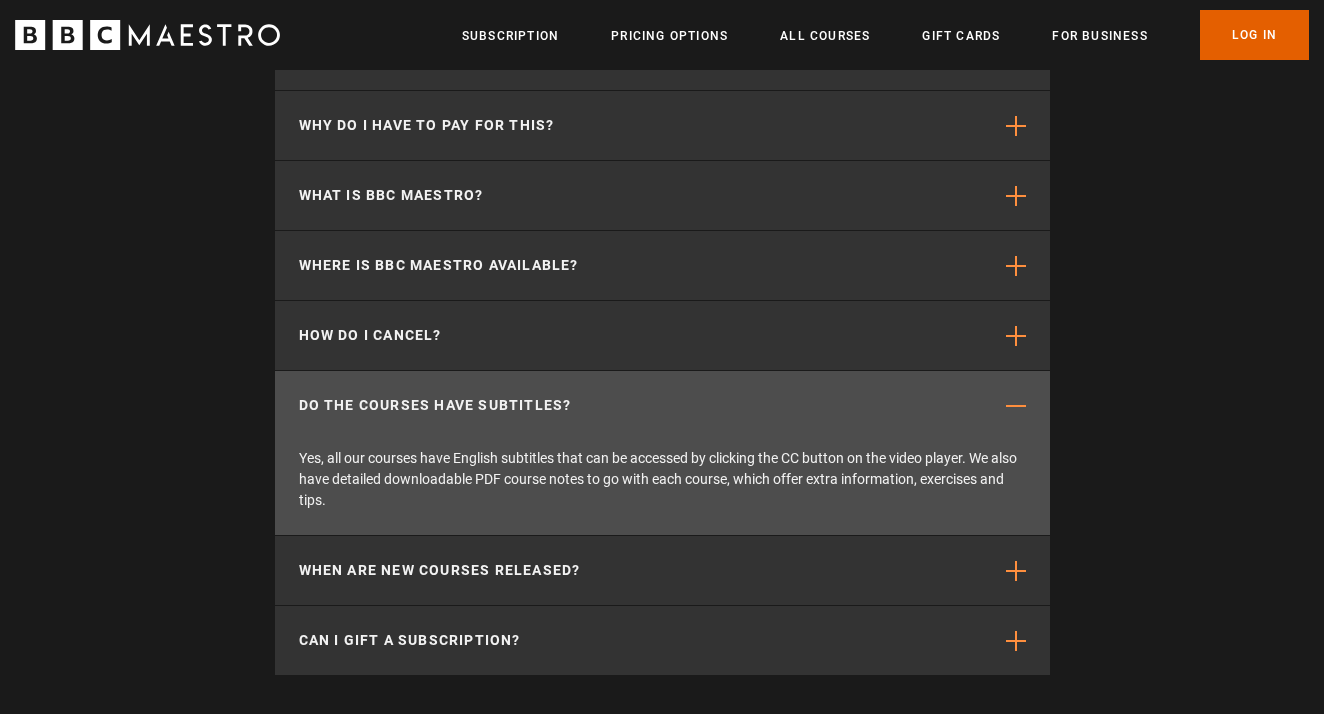 click on "Do the courses have subtitles?" at bounding box center (662, 405) 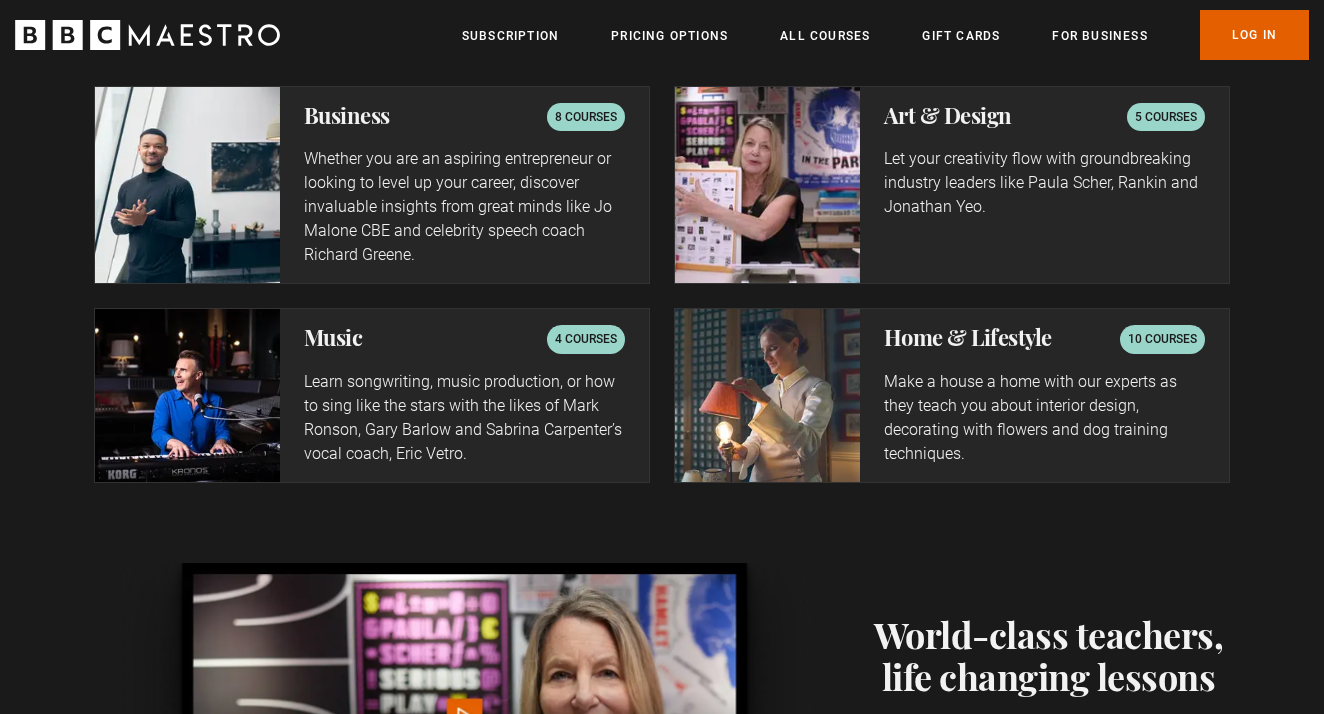 scroll, scrollTop: 3721, scrollLeft: 0, axis: vertical 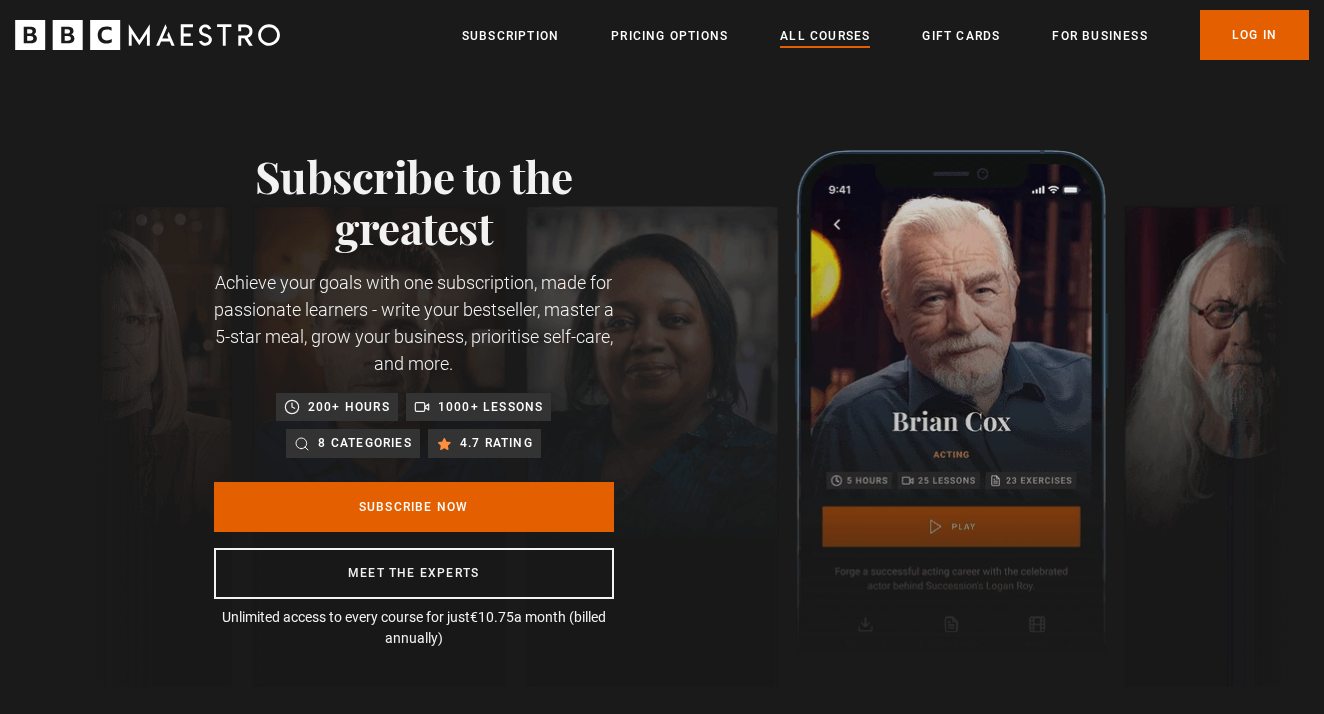 click on "All Courses" at bounding box center (825, 36) 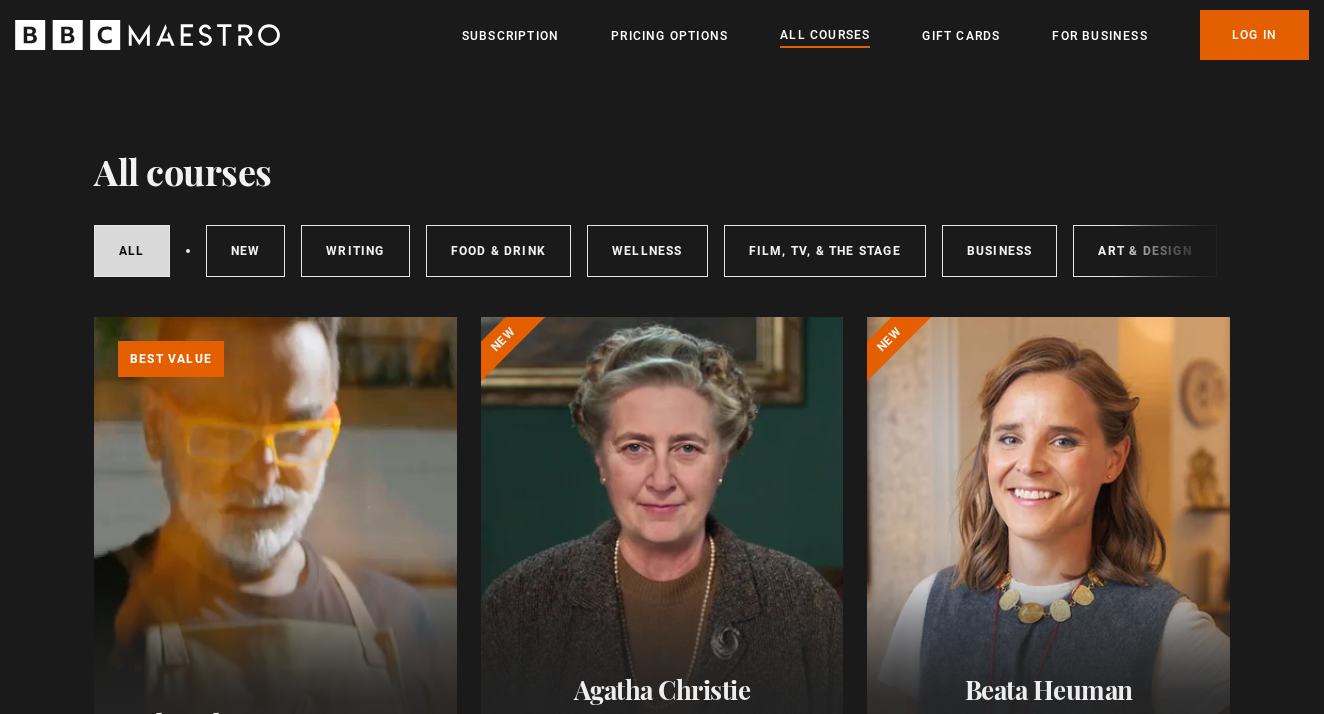 scroll, scrollTop: 0, scrollLeft: 0, axis: both 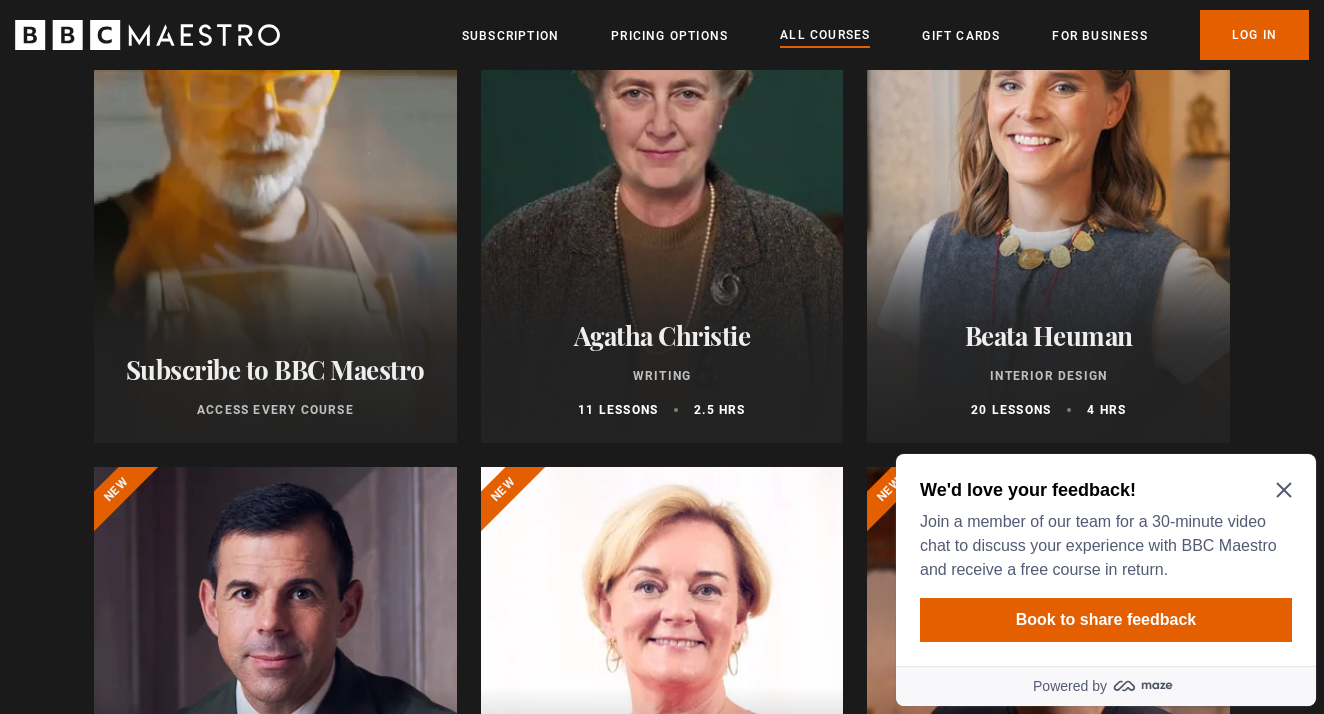 click 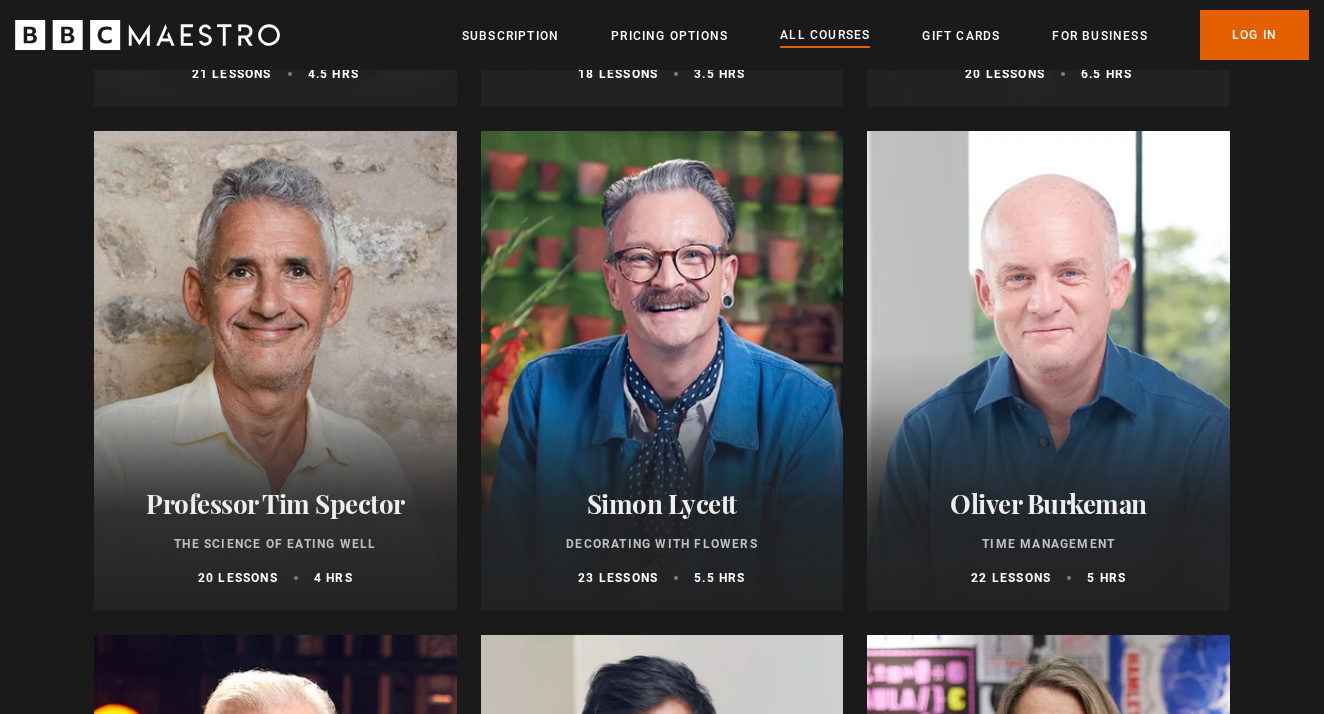 scroll, scrollTop: 2727, scrollLeft: 0, axis: vertical 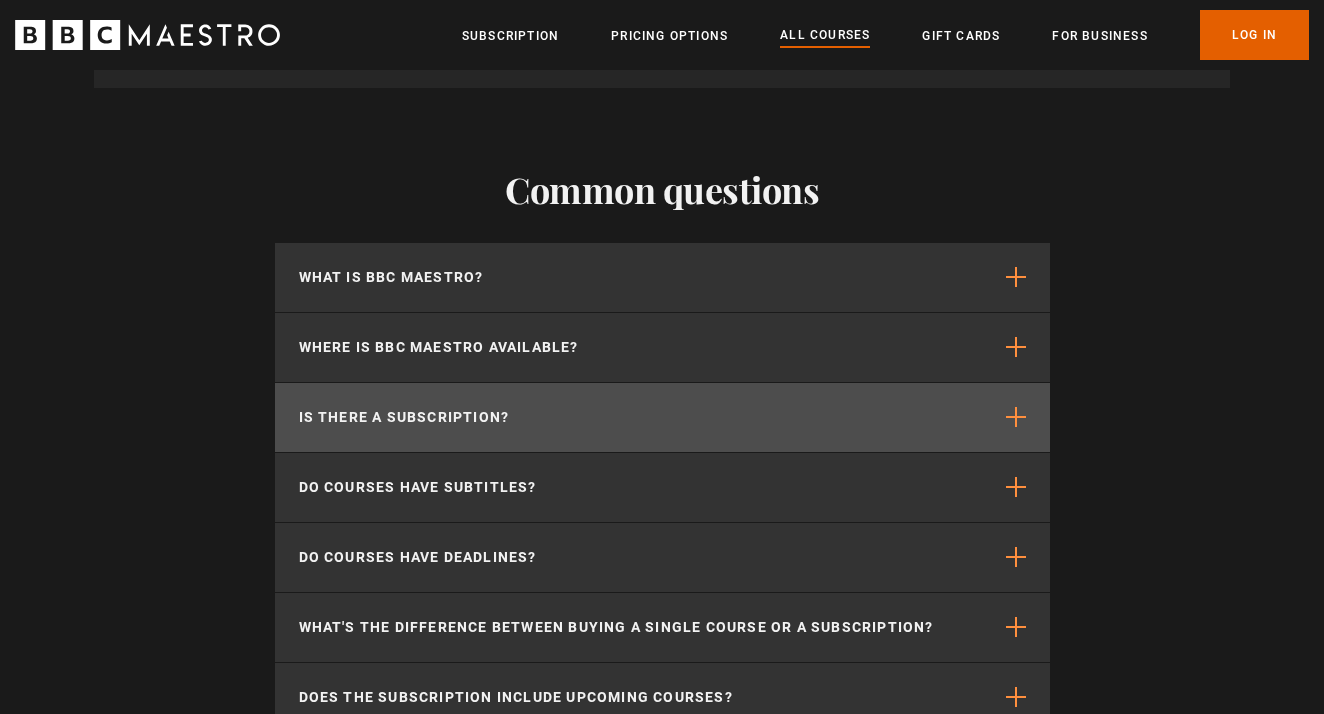 click at bounding box center (1016, 417) 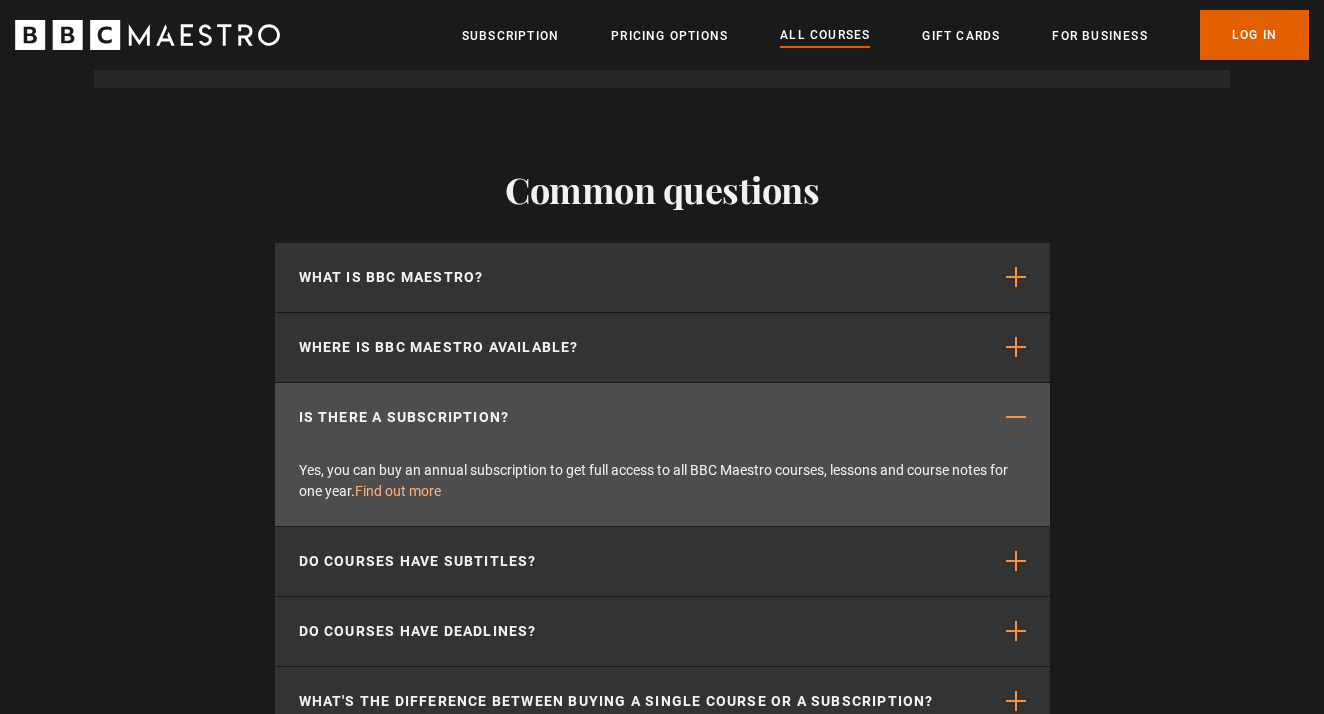 click on "Find out more" at bounding box center [398, 491] 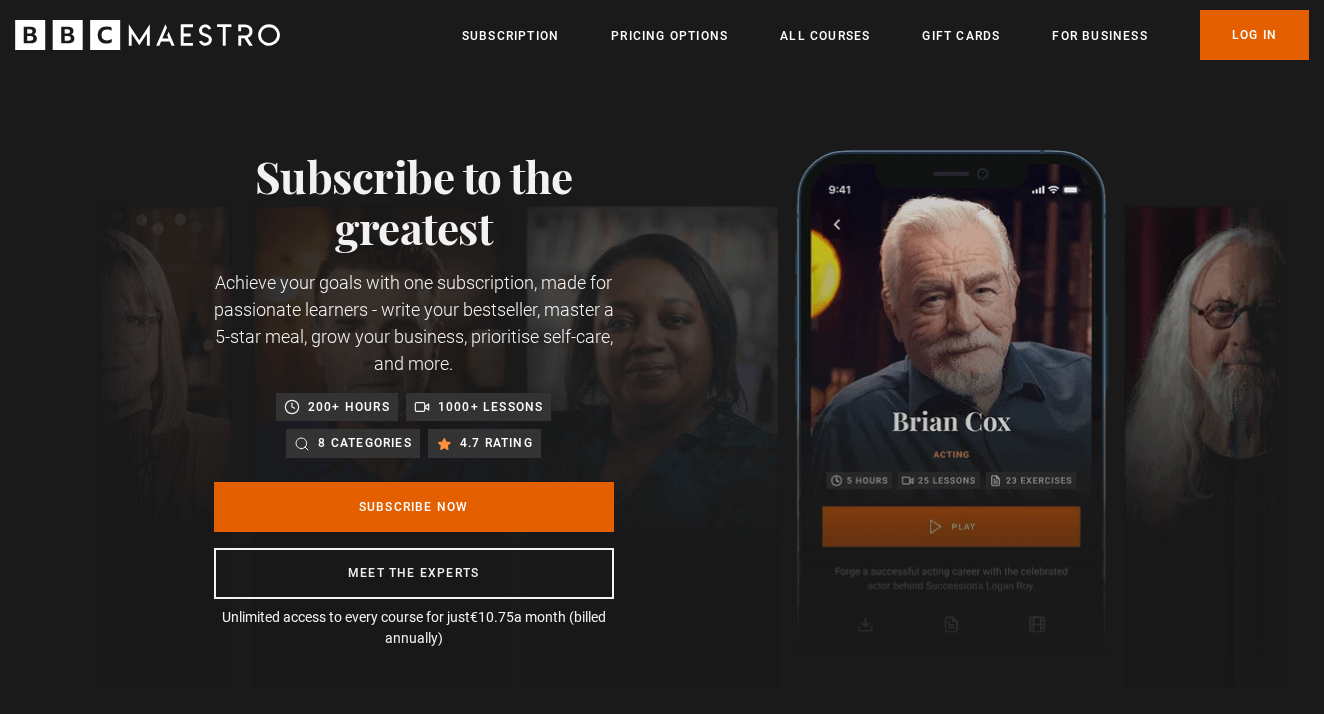 scroll, scrollTop: 0, scrollLeft: 0, axis: both 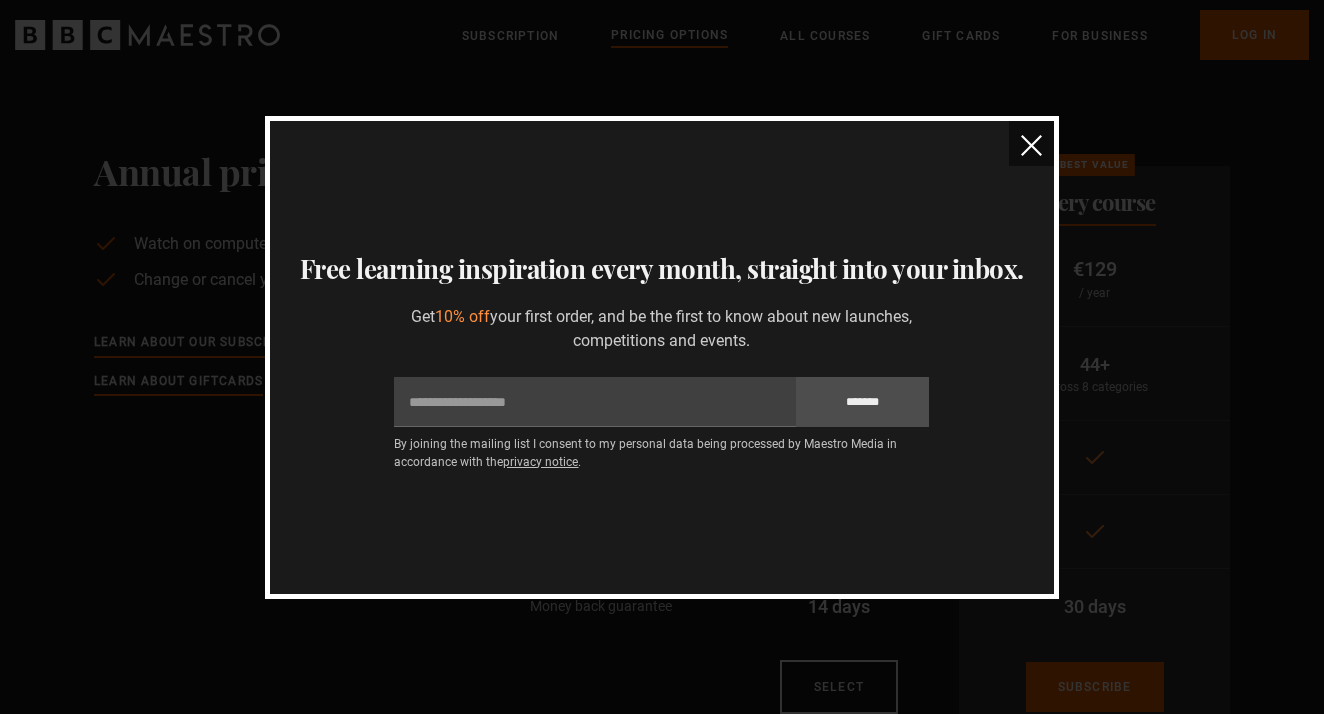 click at bounding box center [1031, 145] 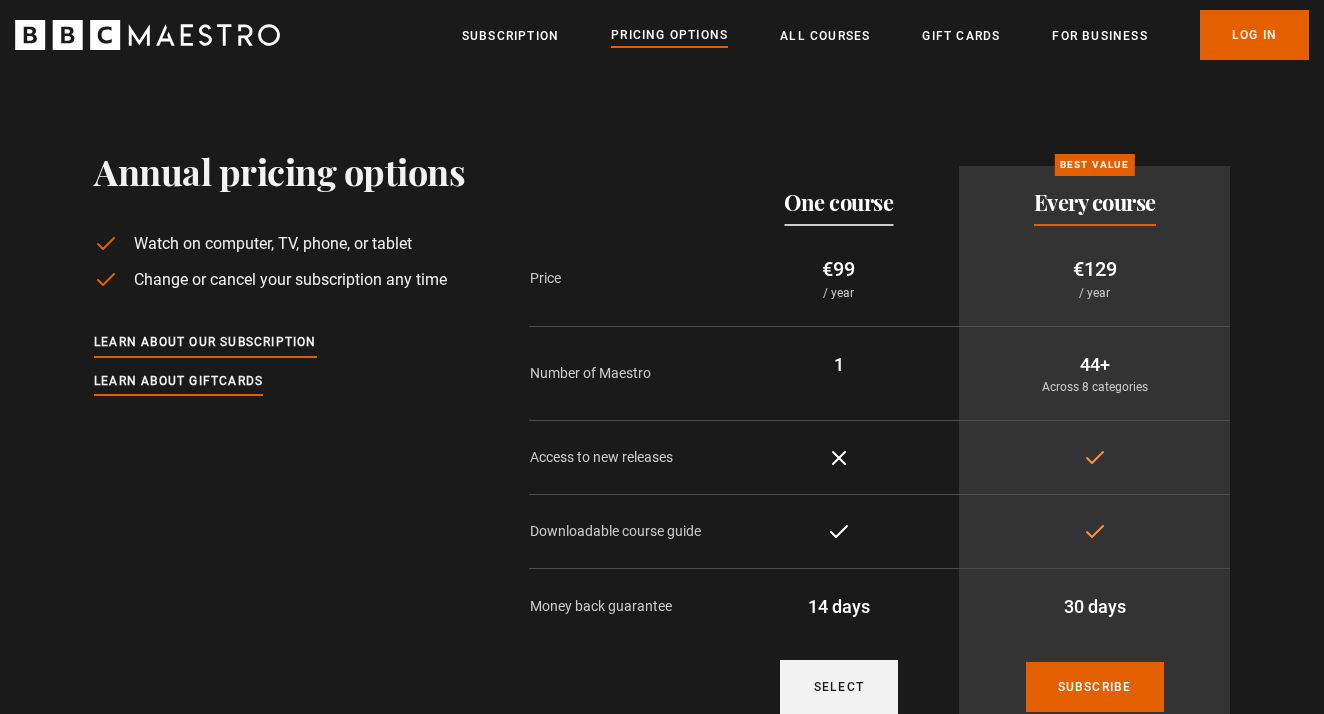 scroll, scrollTop: 0, scrollLeft: 0, axis: both 